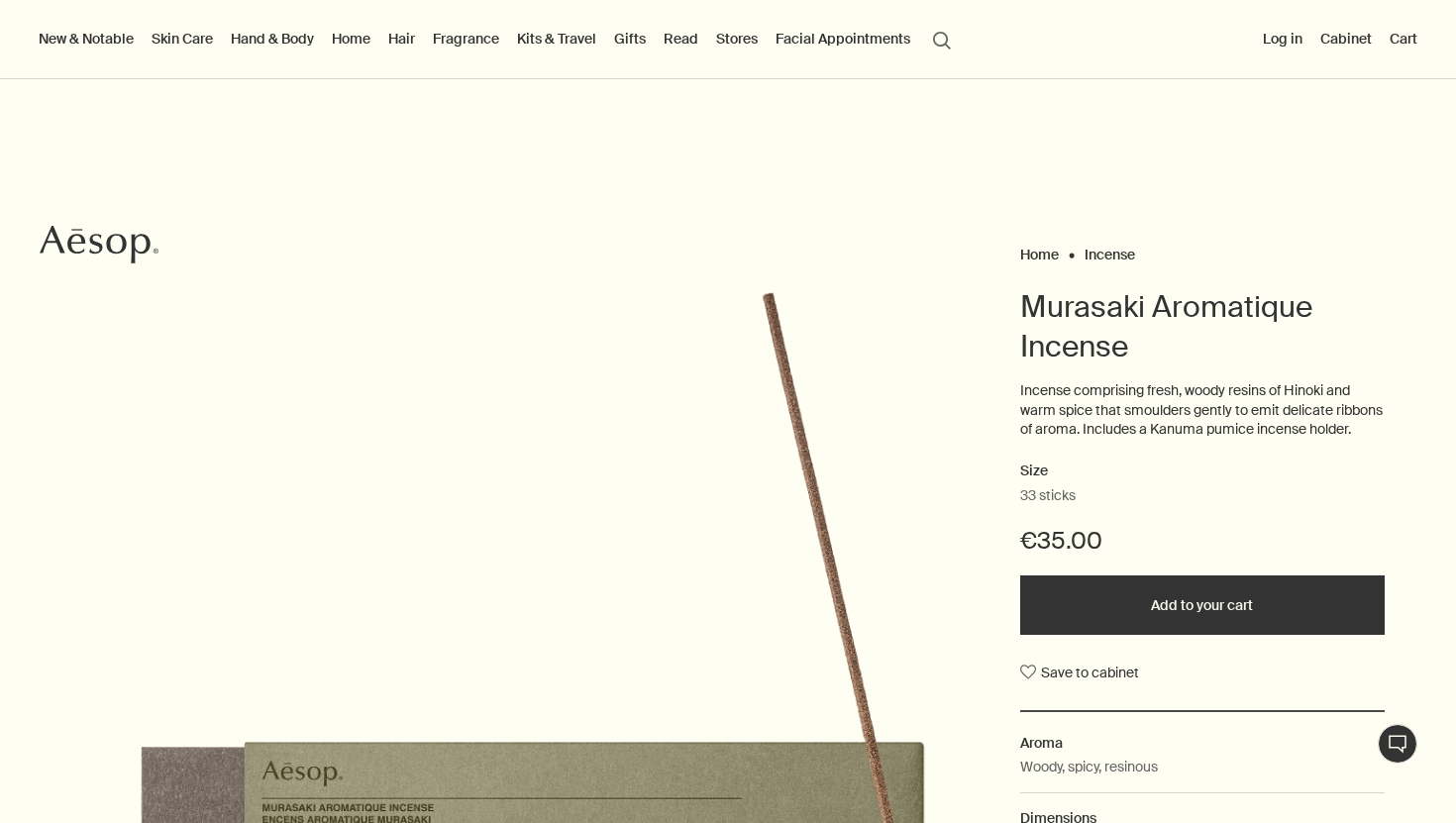 scroll, scrollTop: 141, scrollLeft: 0, axis: vertical 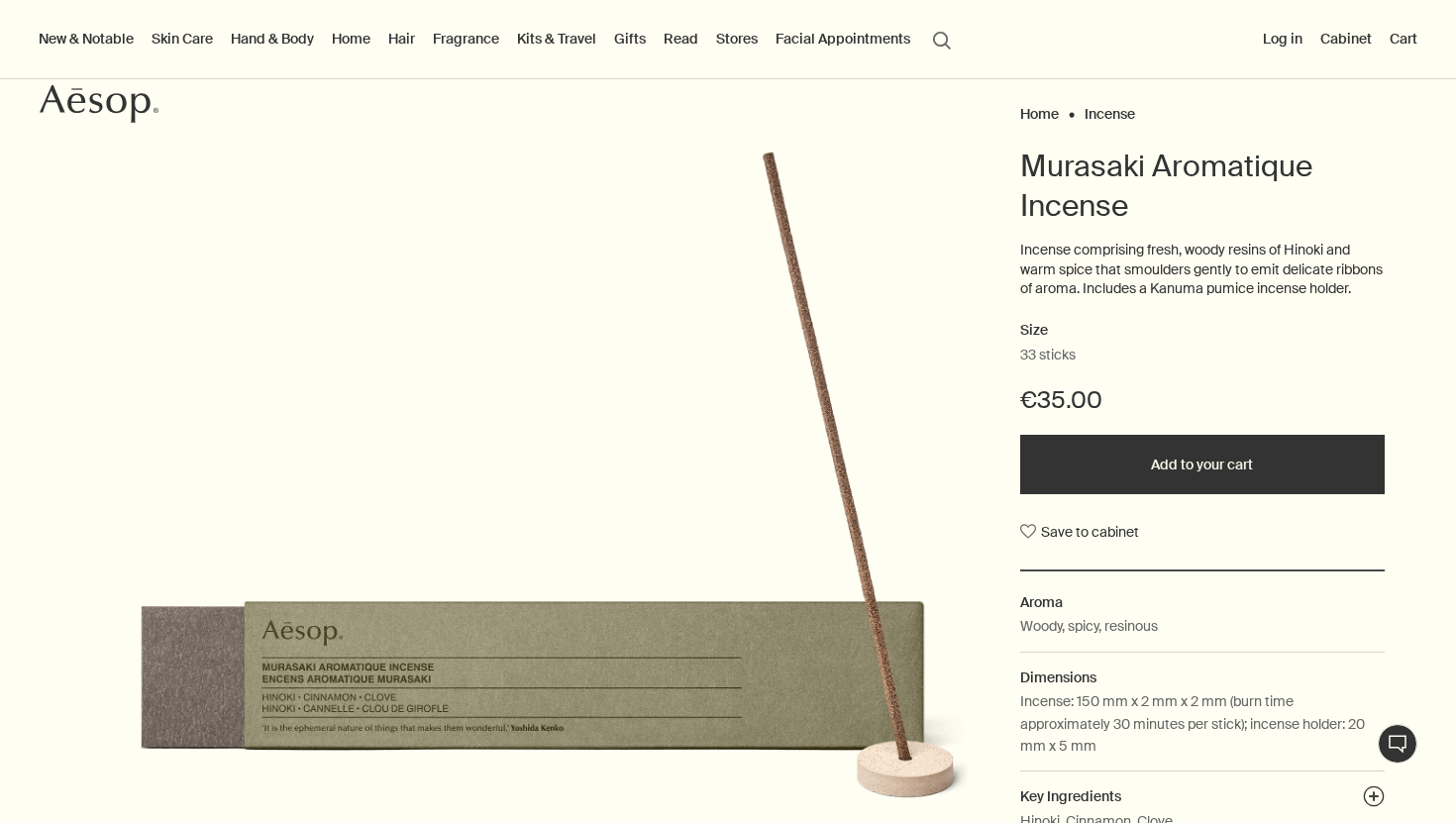 click on "Cabinet" at bounding box center (1346, 39) 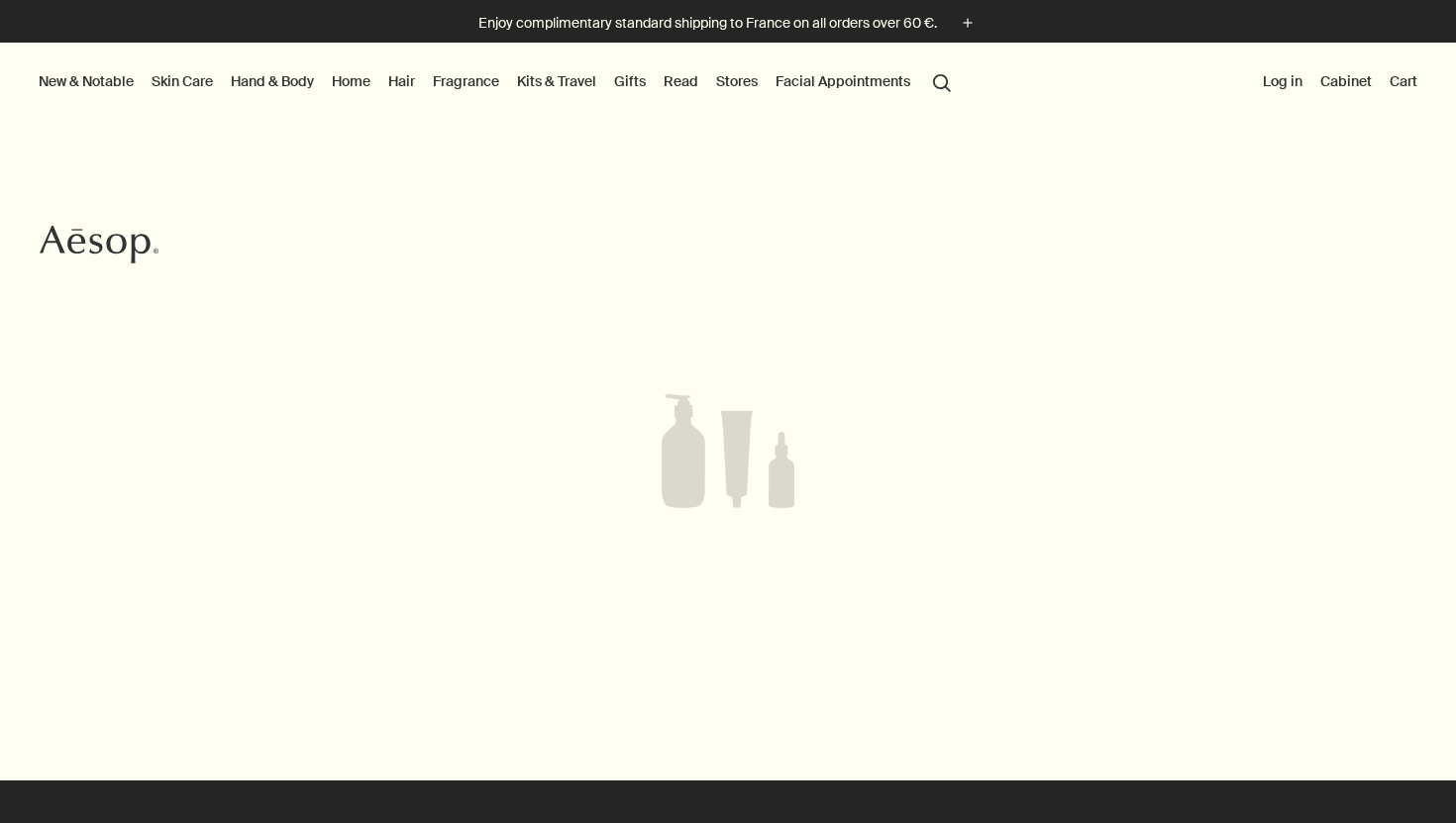 scroll, scrollTop: 0, scrollLeft: 0, axis: both 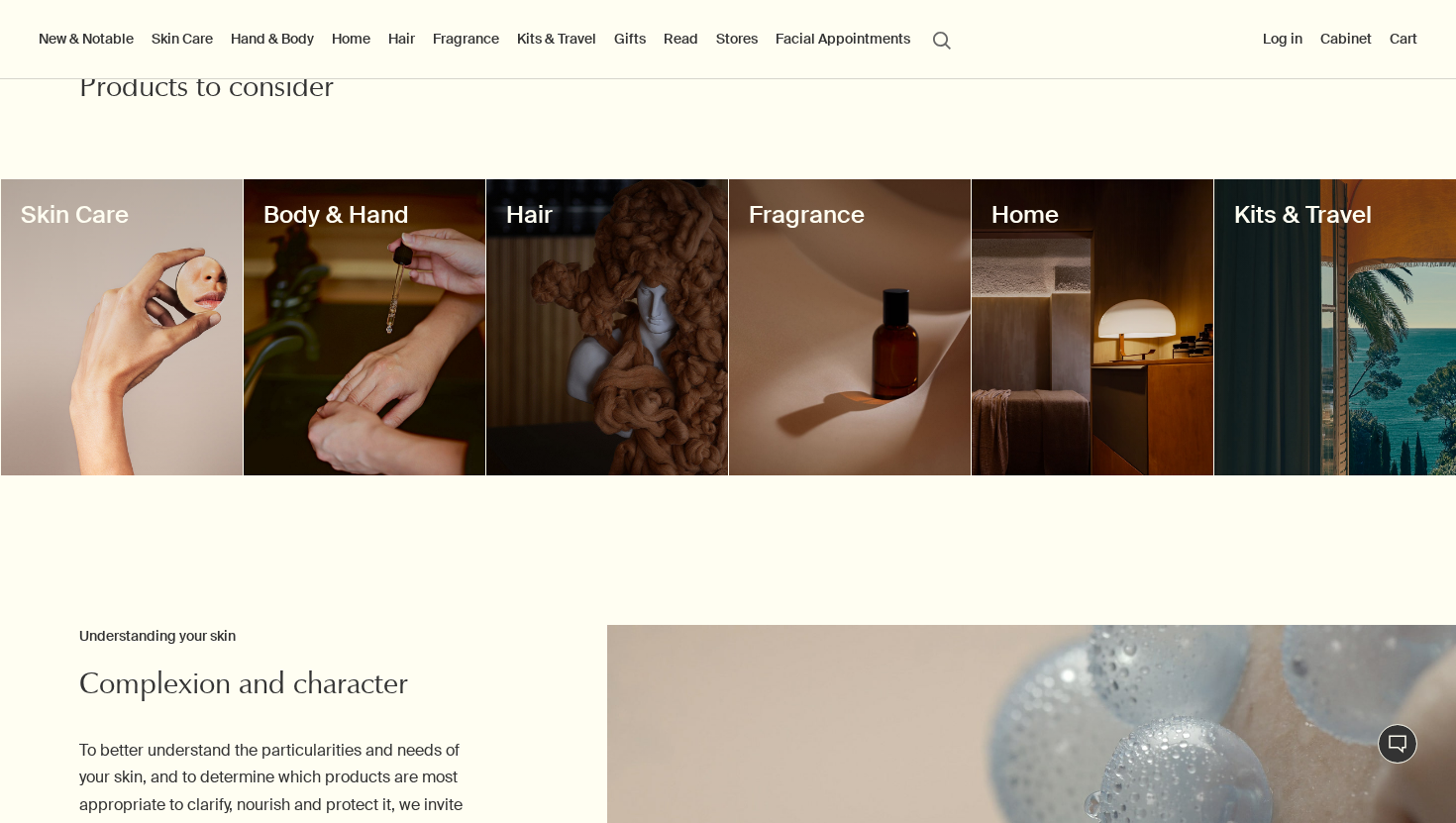 click at bounding box center [1092, 327] 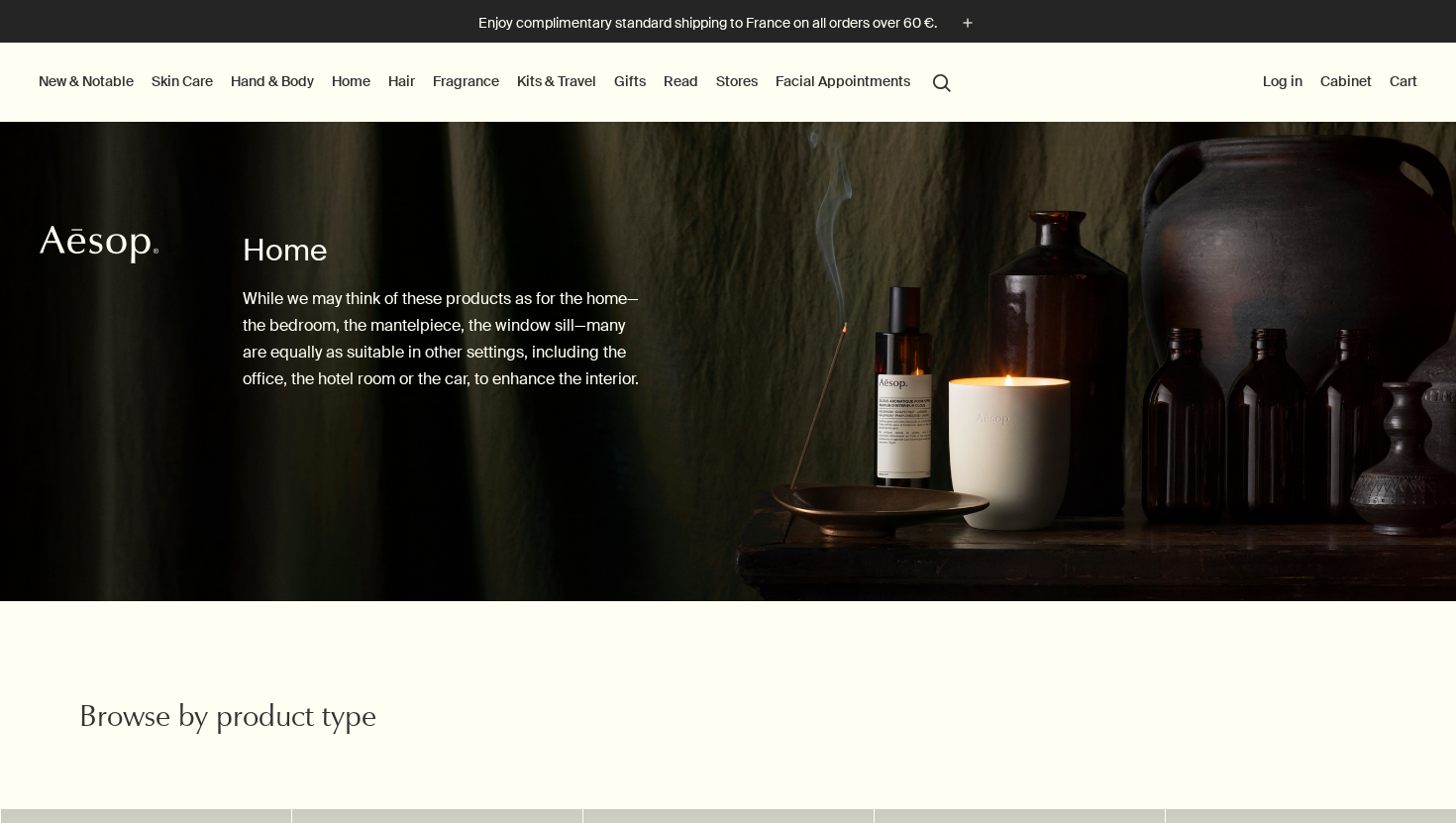 scroll, scrollTop: 0, scrollLeft: 0, axis: both 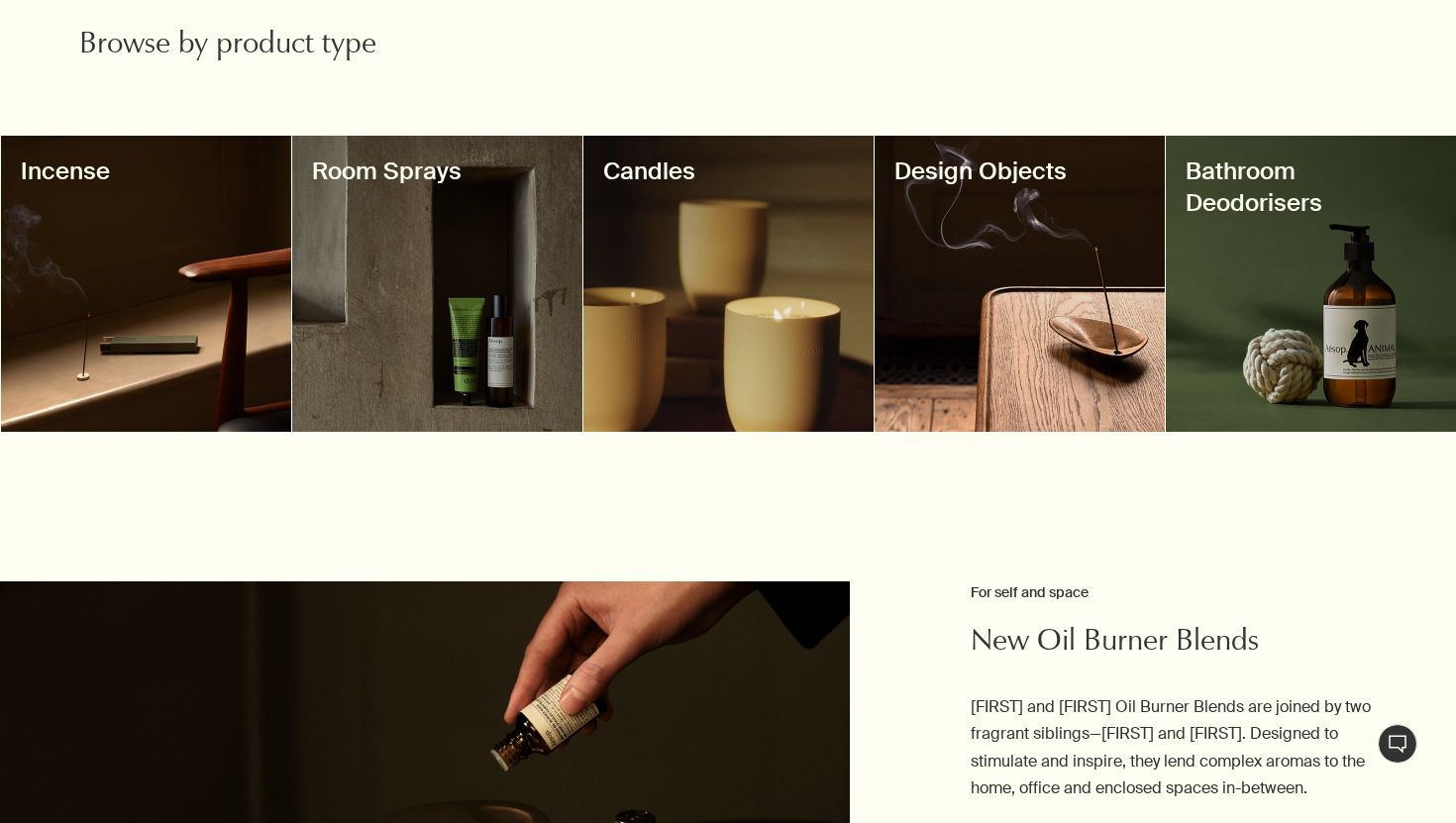 click at bounding box center (1019, 283) 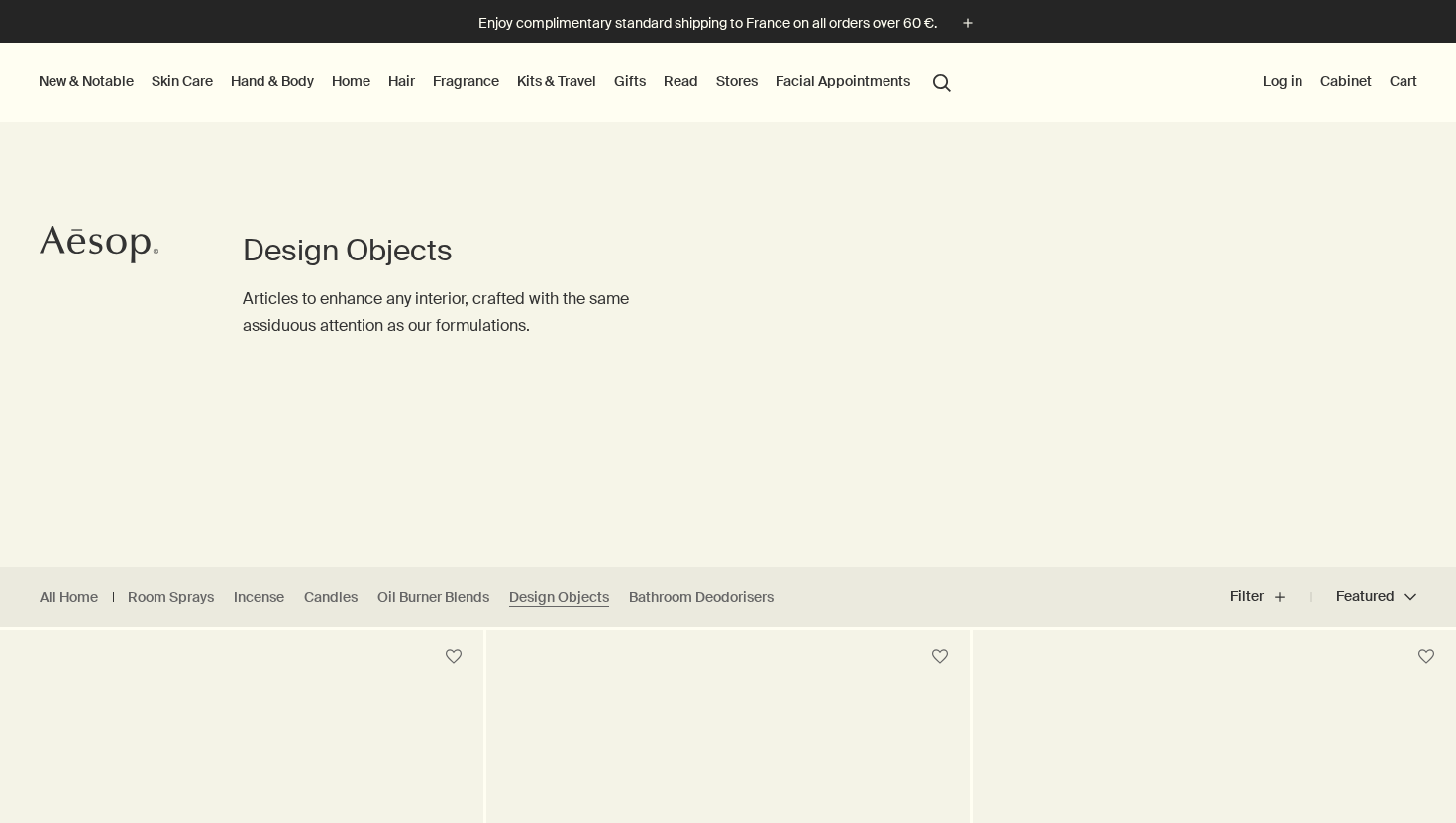 scroll, scrollTop: 0, scrollLeft: 0, axis: both 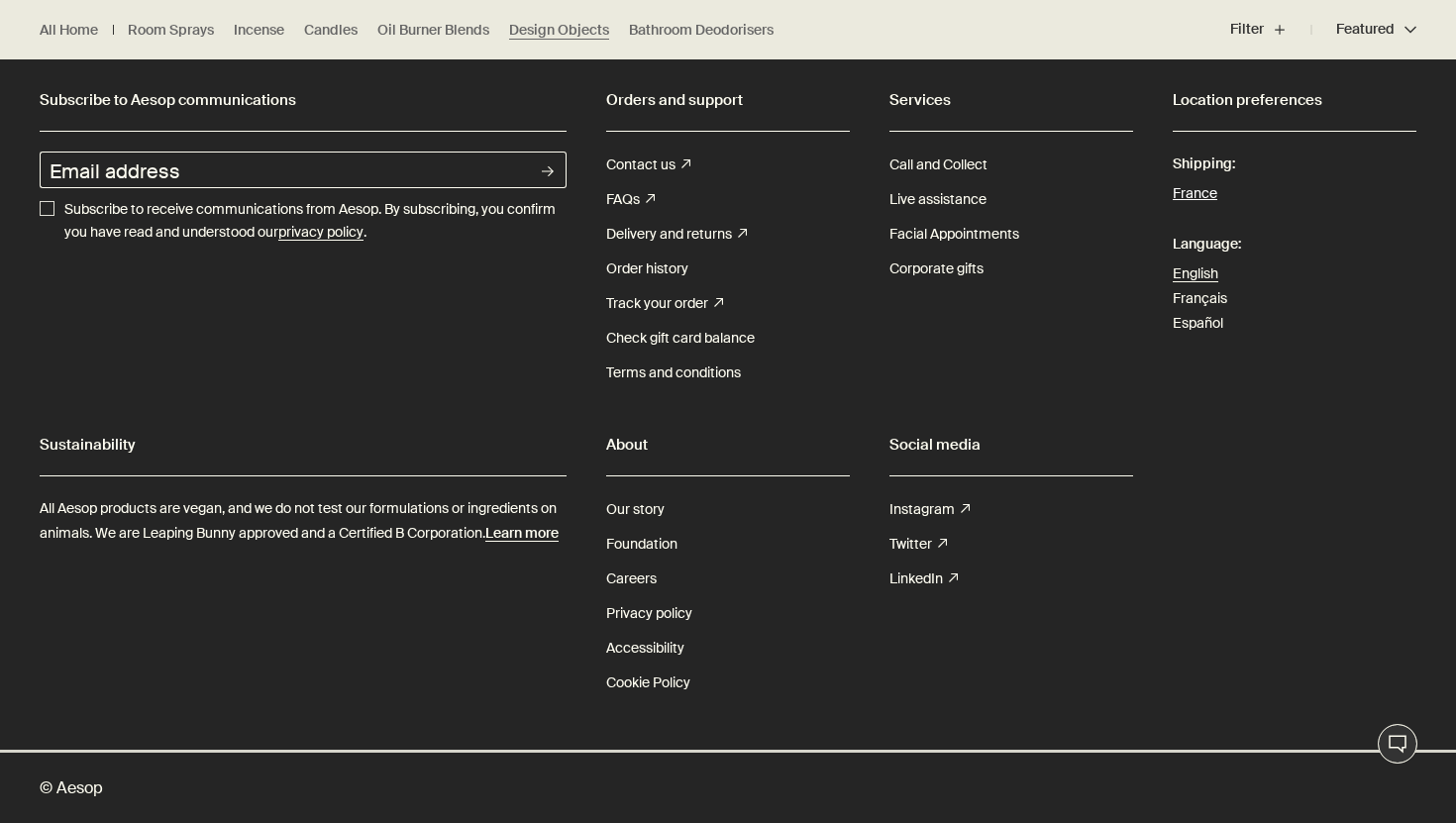 click on "France" at bounding box center [1195, 194] 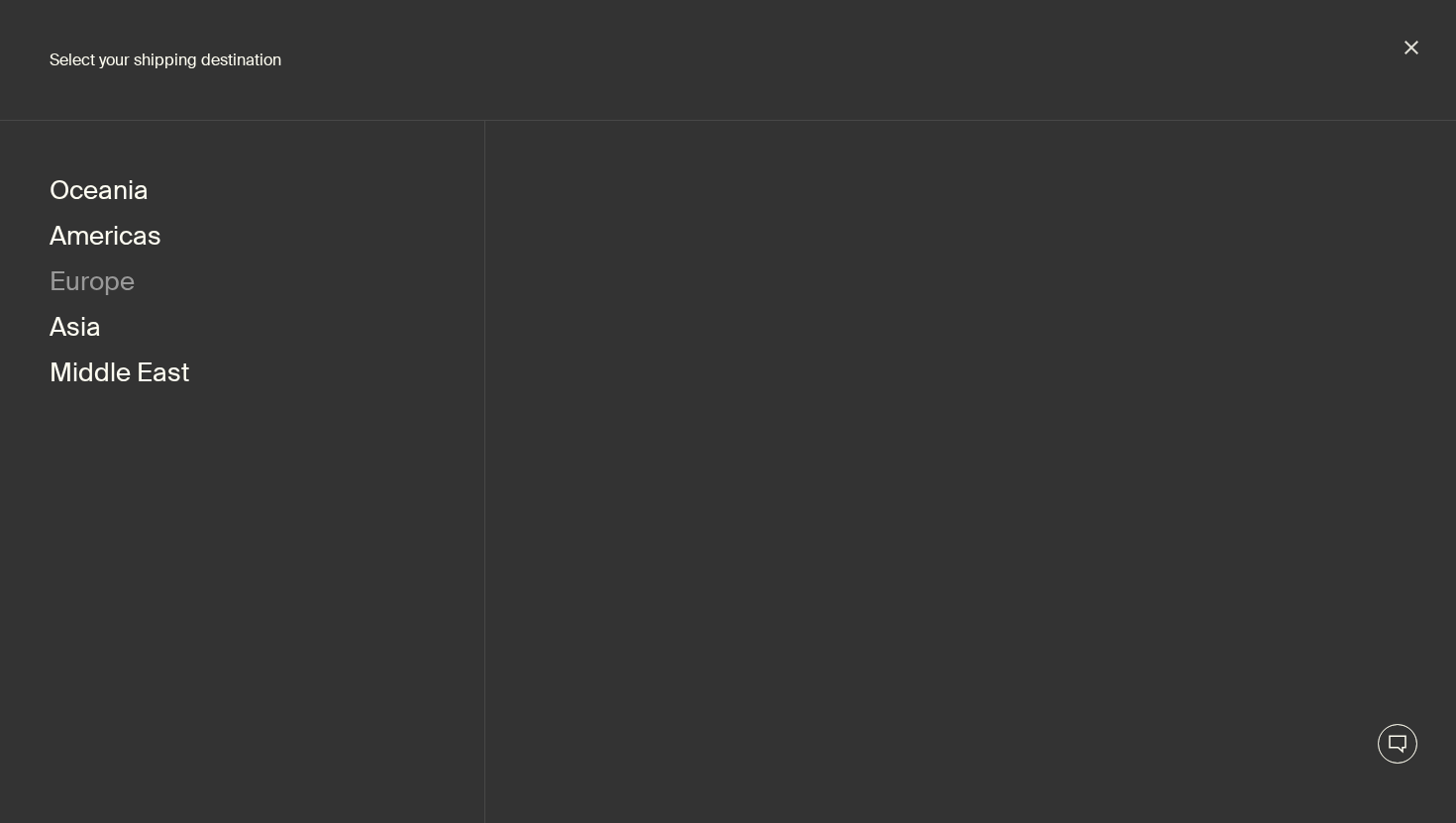 click on "Europe" at bounding box center [92, 284] 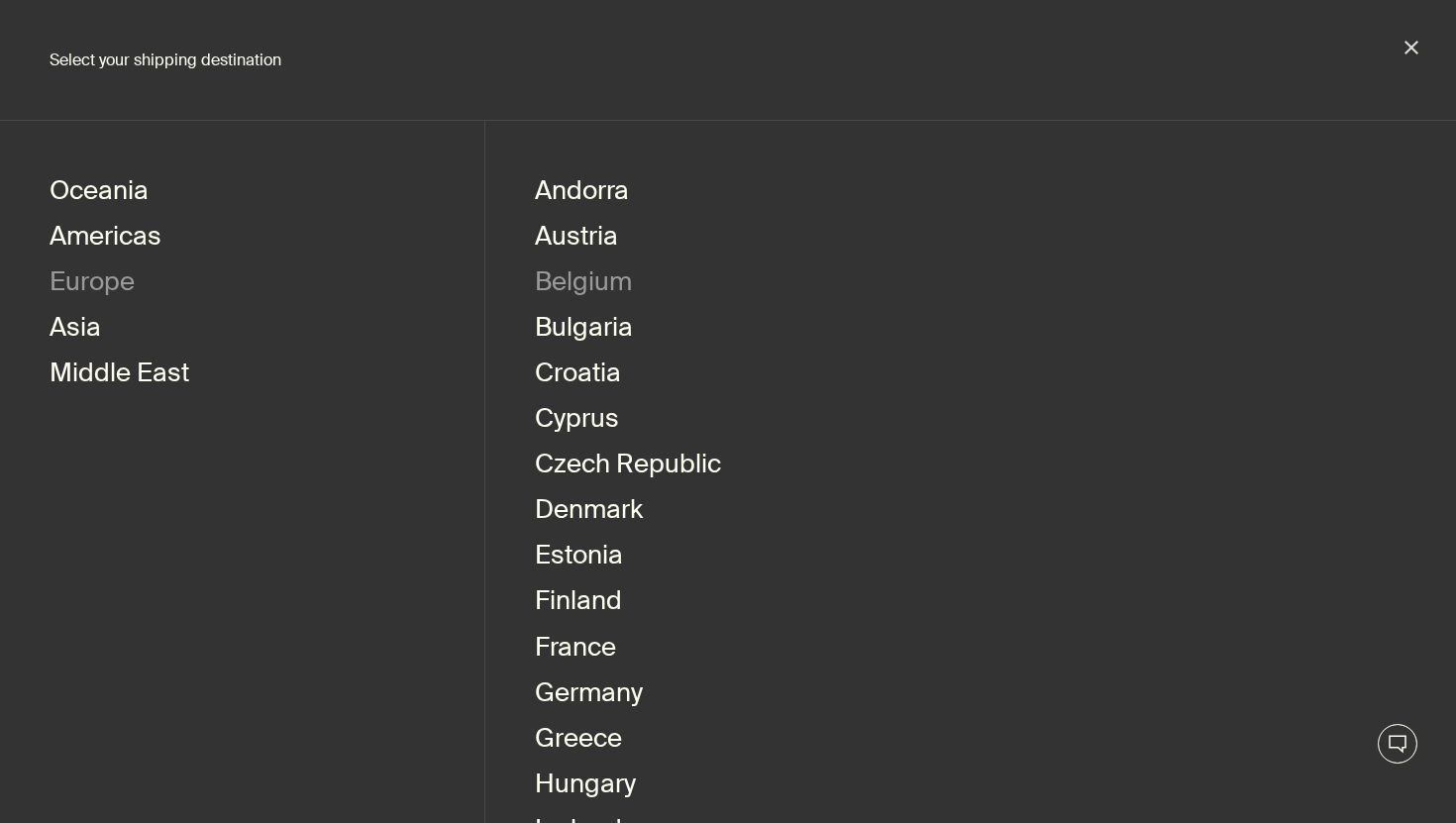 click on "Belgium" at bounding box center [583, 284] 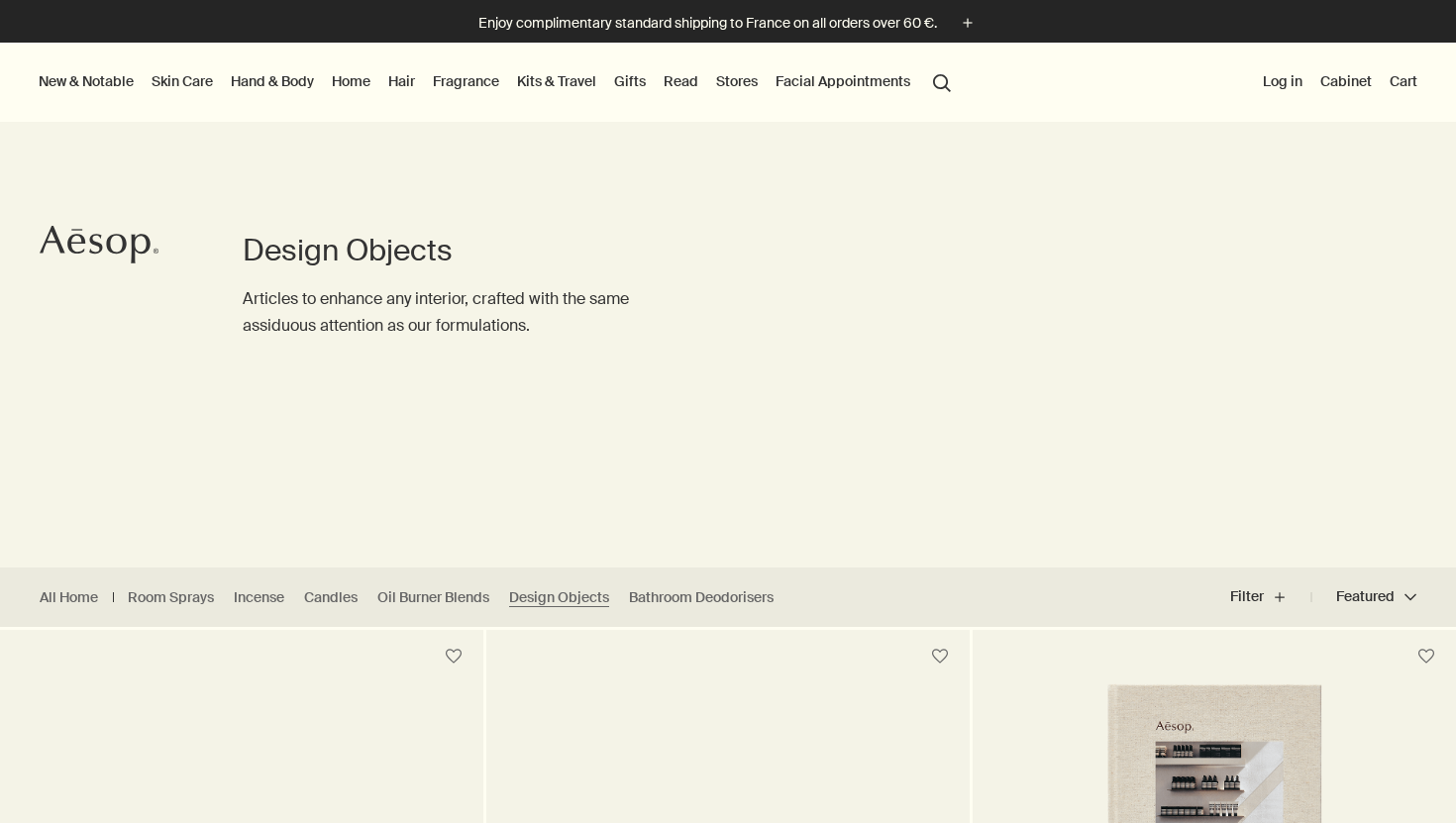 scroll, scrollTop: 0, scrollLeft: 0, axis: both 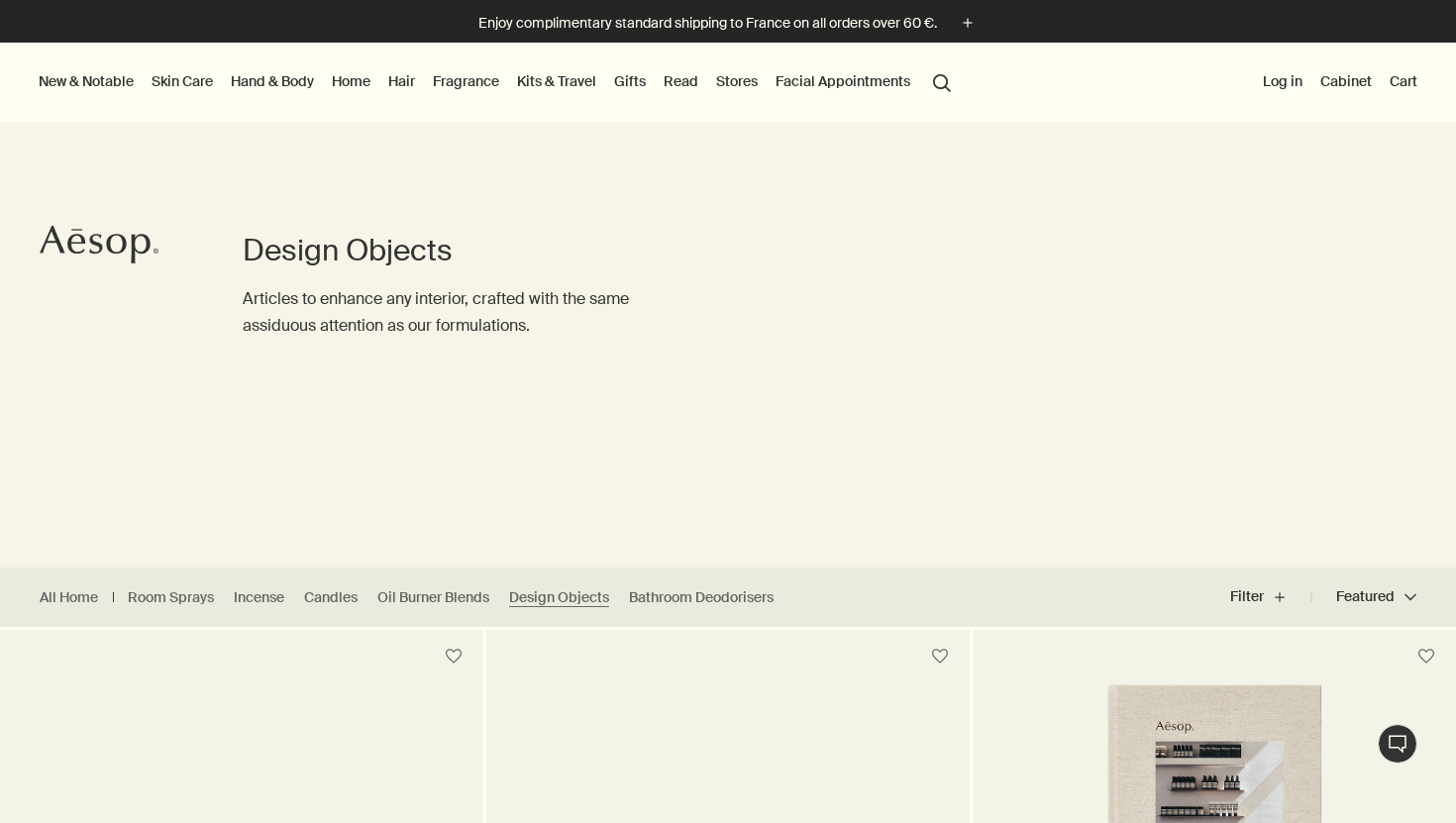 click on "Home" at bounding box center [351, 81] 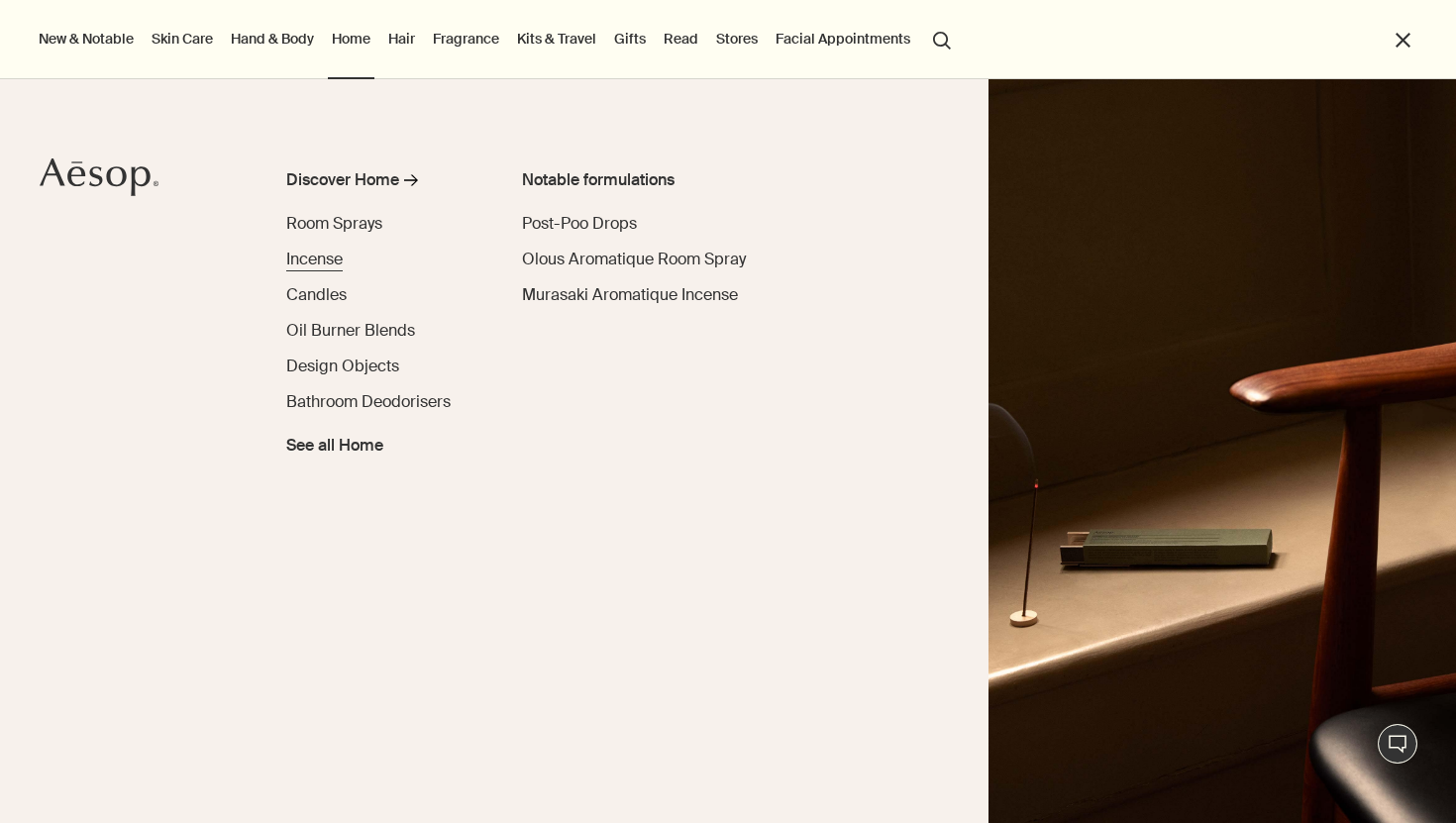 click on "Incense" at bounding box center (314, 258) 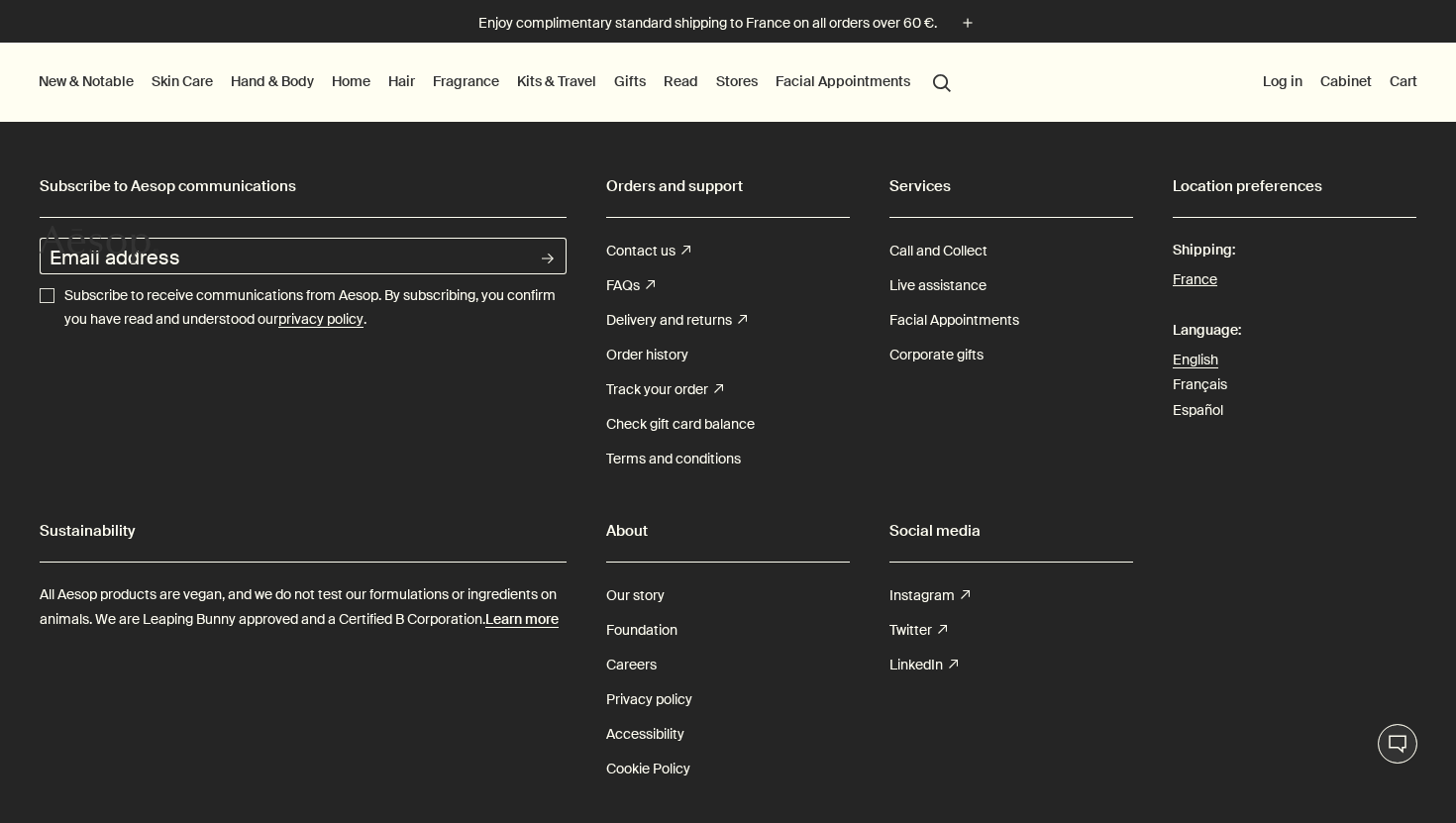 scroll, scrollTop: 0, scrollLeft: 0, axis: both 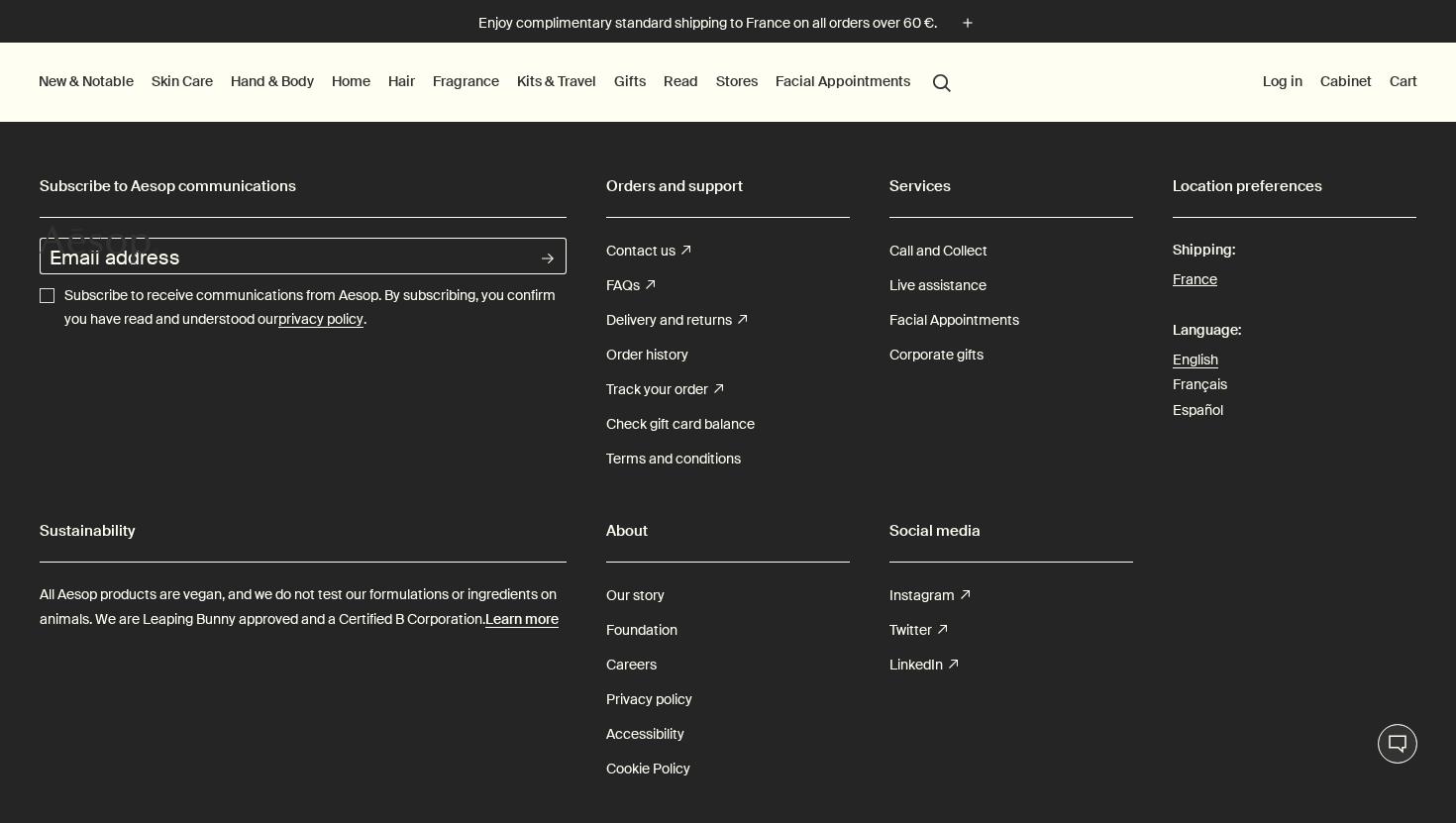click on "Home" at bounding box center (351, 81) 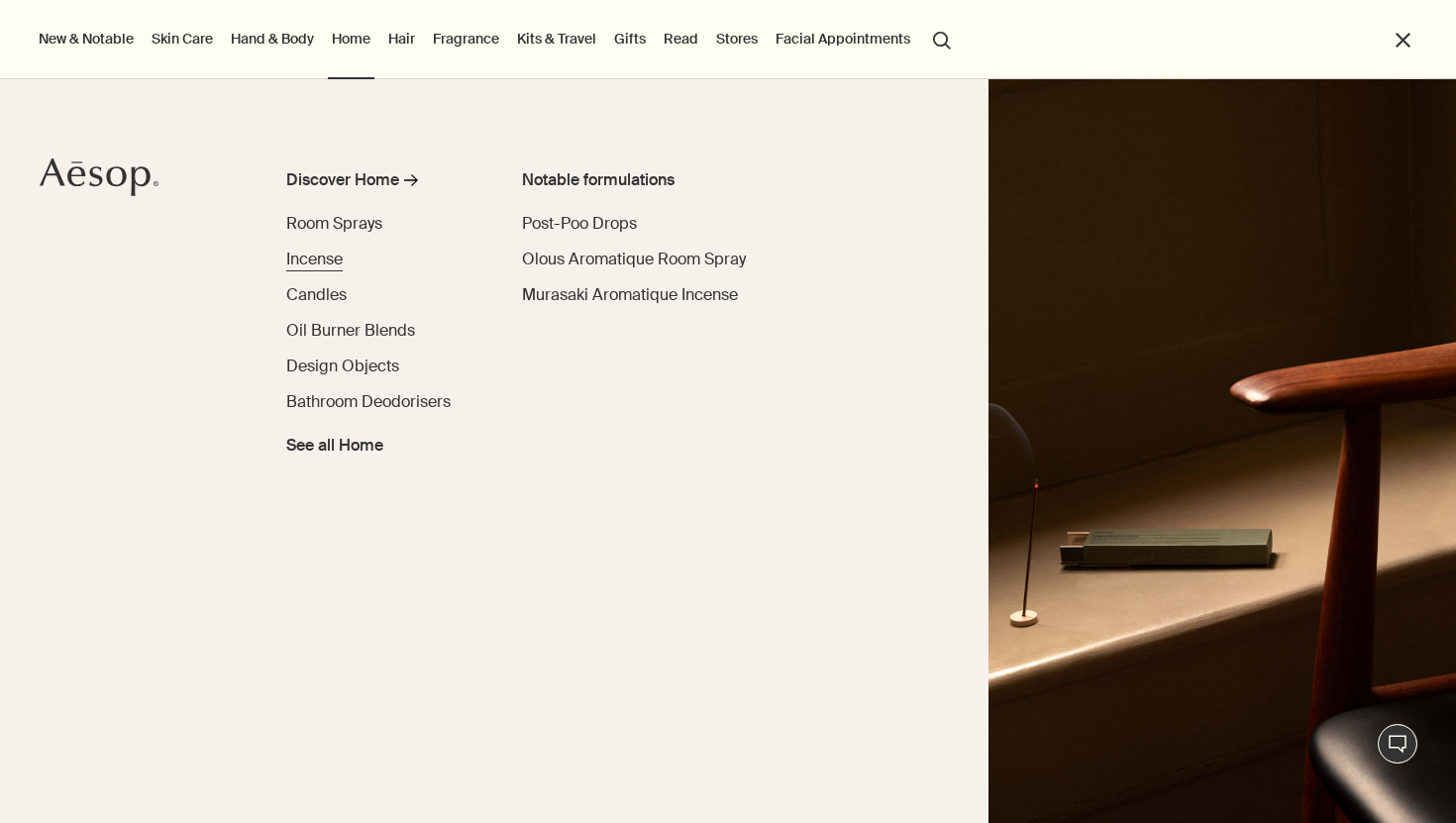 click on "Incense" at bounding box center [314, 258] 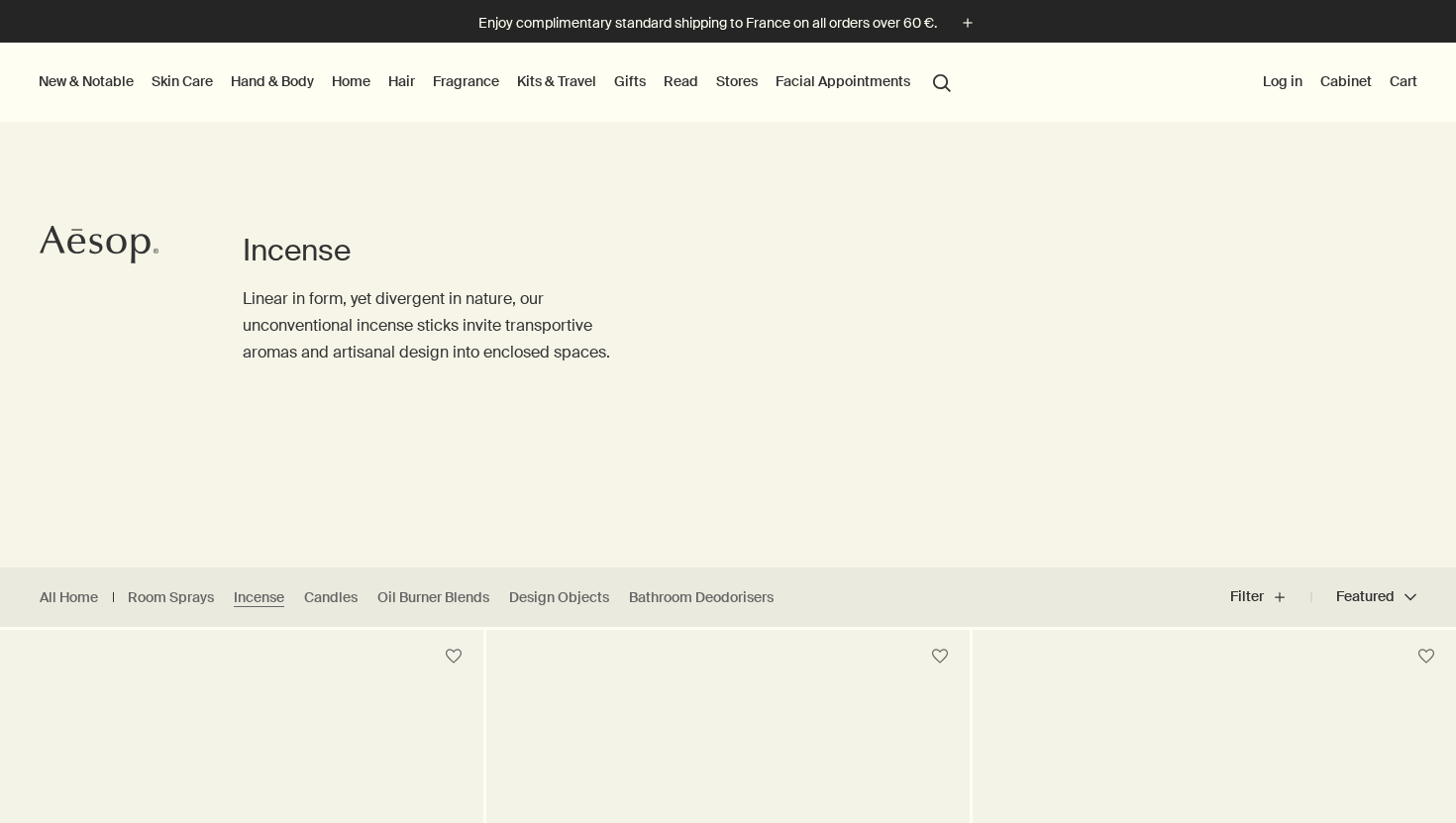 scroll, scrollTop: 0, scrollLeft: 0, axis: both 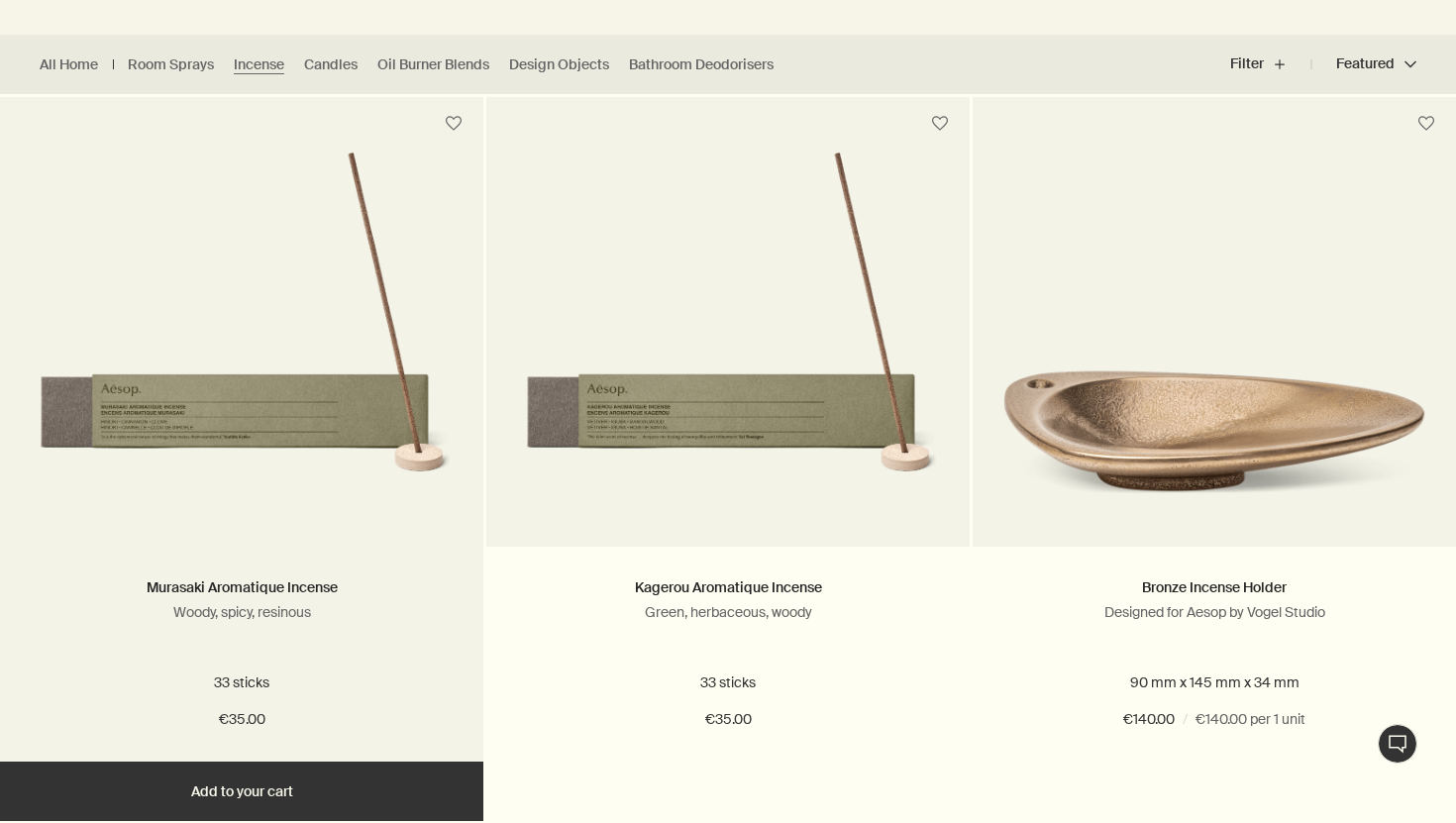 click at bounding box center [241, 334] 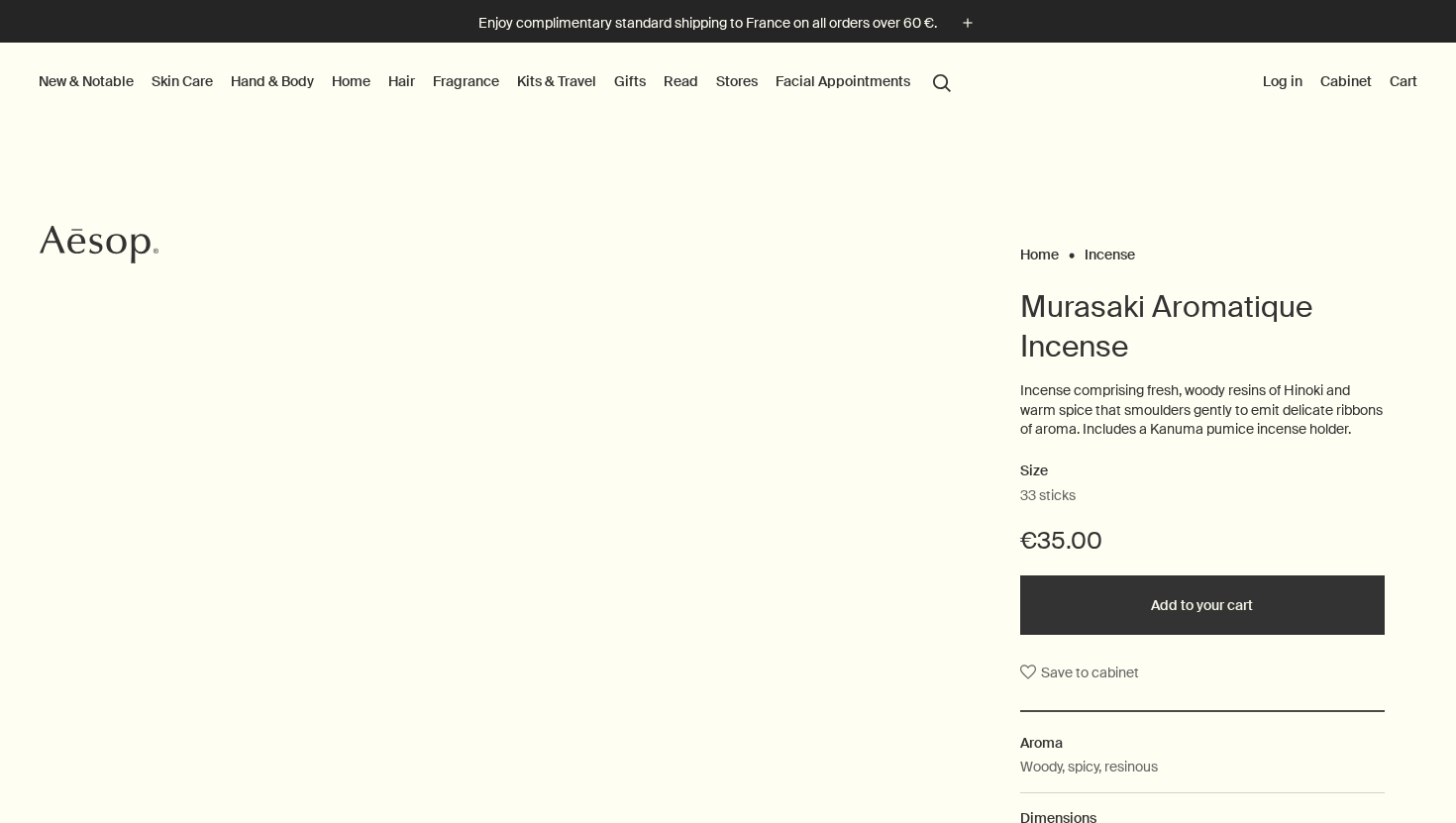 scroll, scrollTop: 0, scrollLeft: 0, axis: both 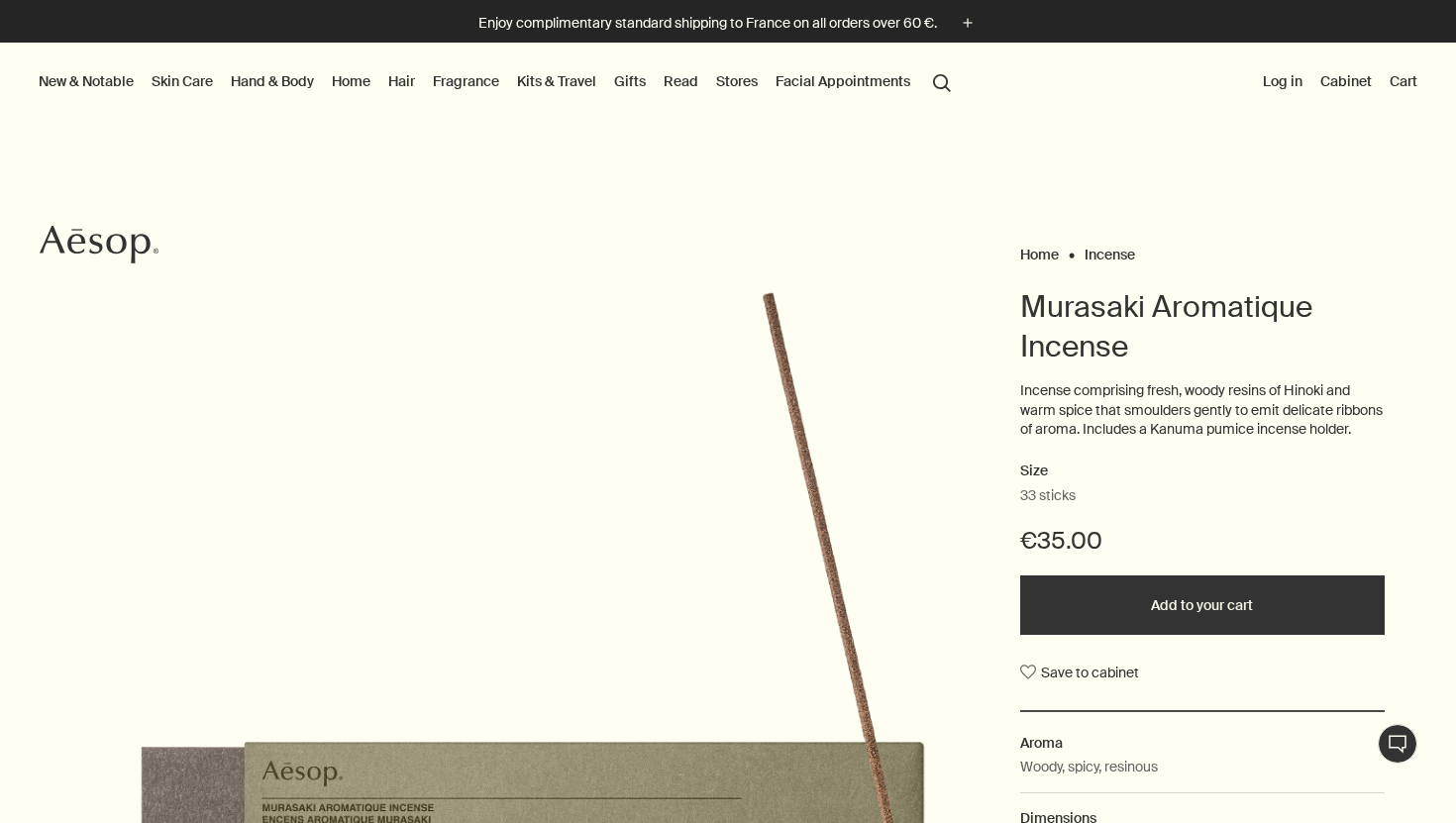 click on "Kits & Travel" at bounding box center (557, 81) 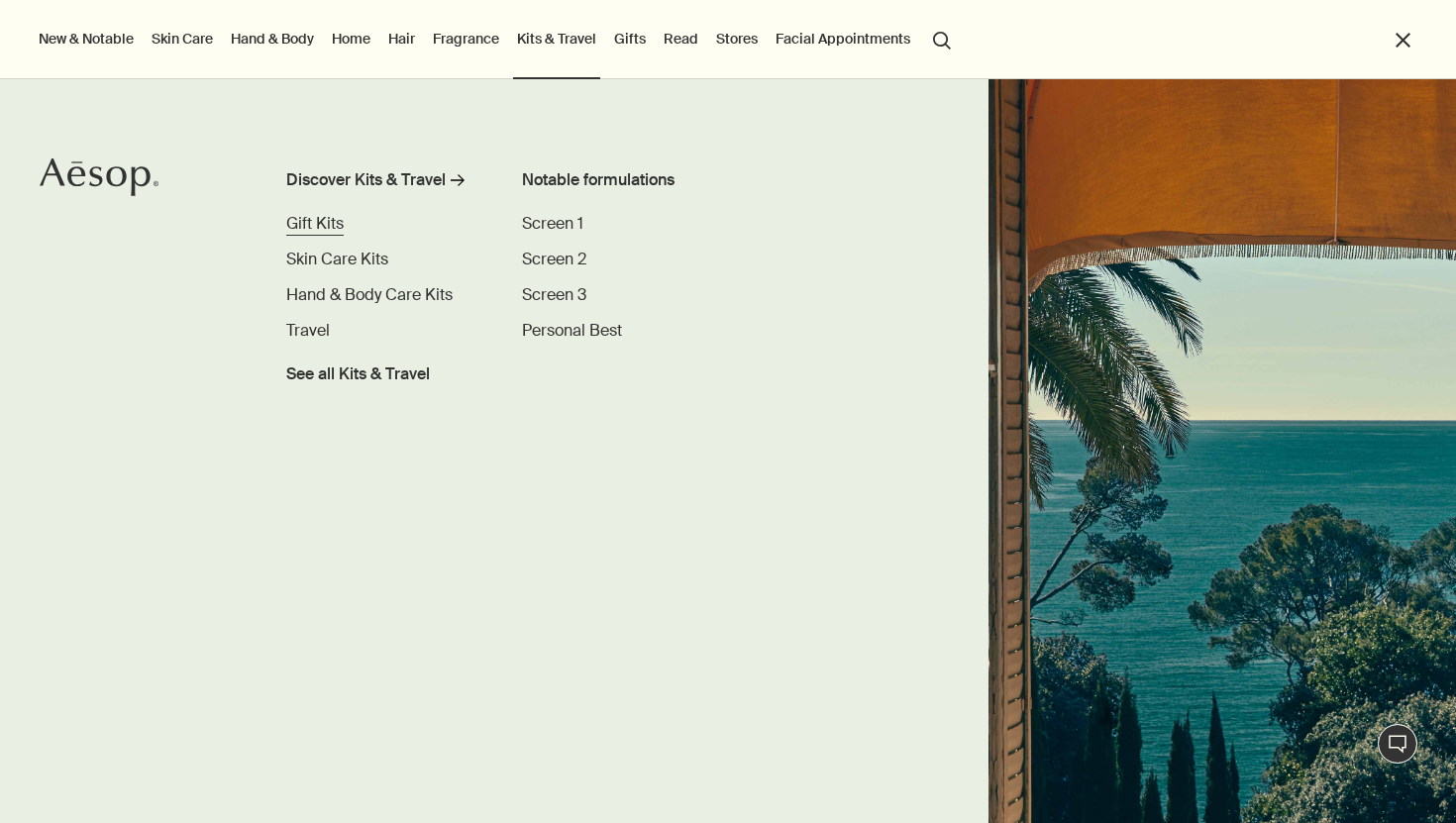 click on "Gift Kits" at bounding box center (315, 223) 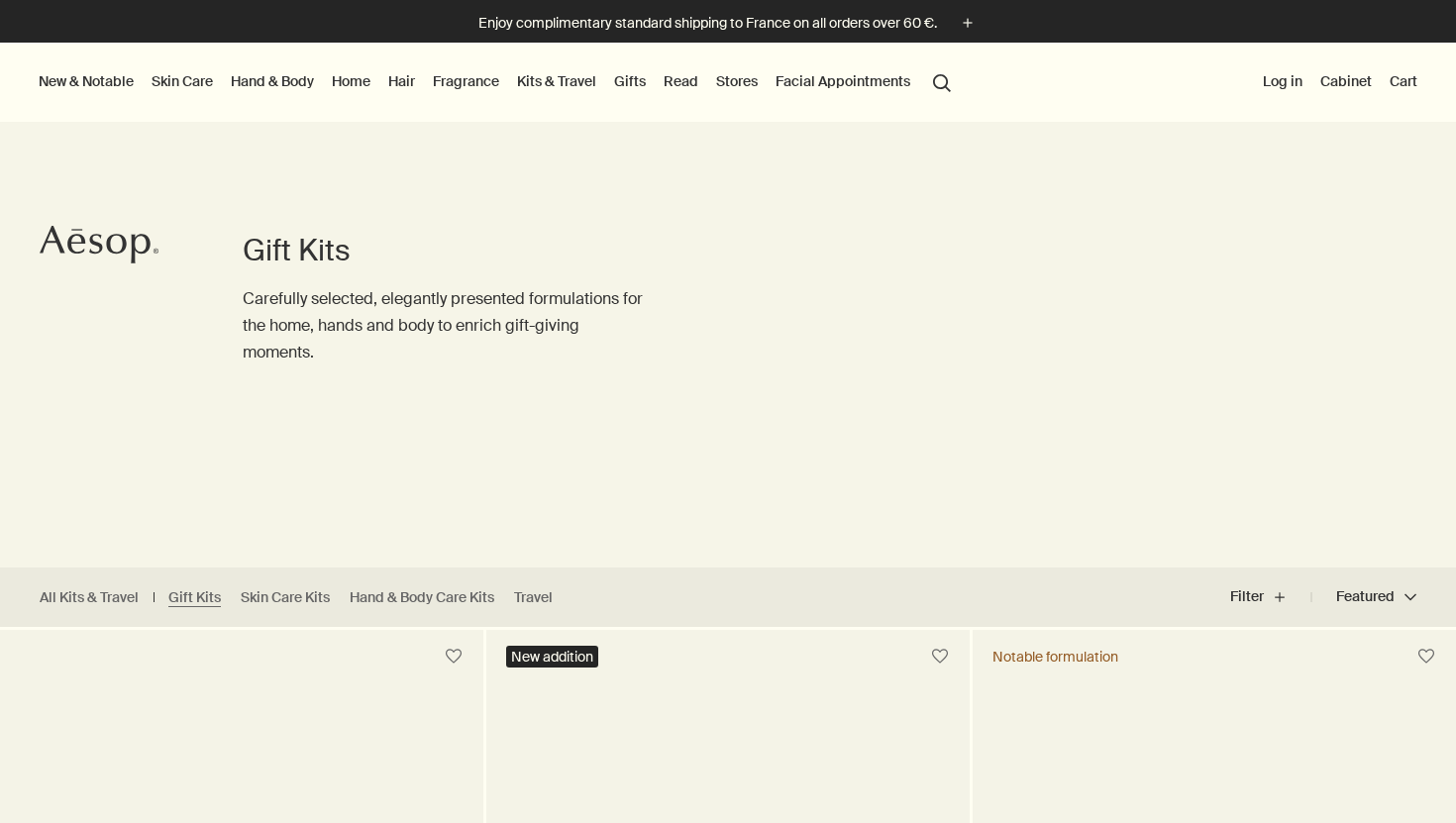 scroll, scrollTop: 0, scrollLeft: 0, axis: both 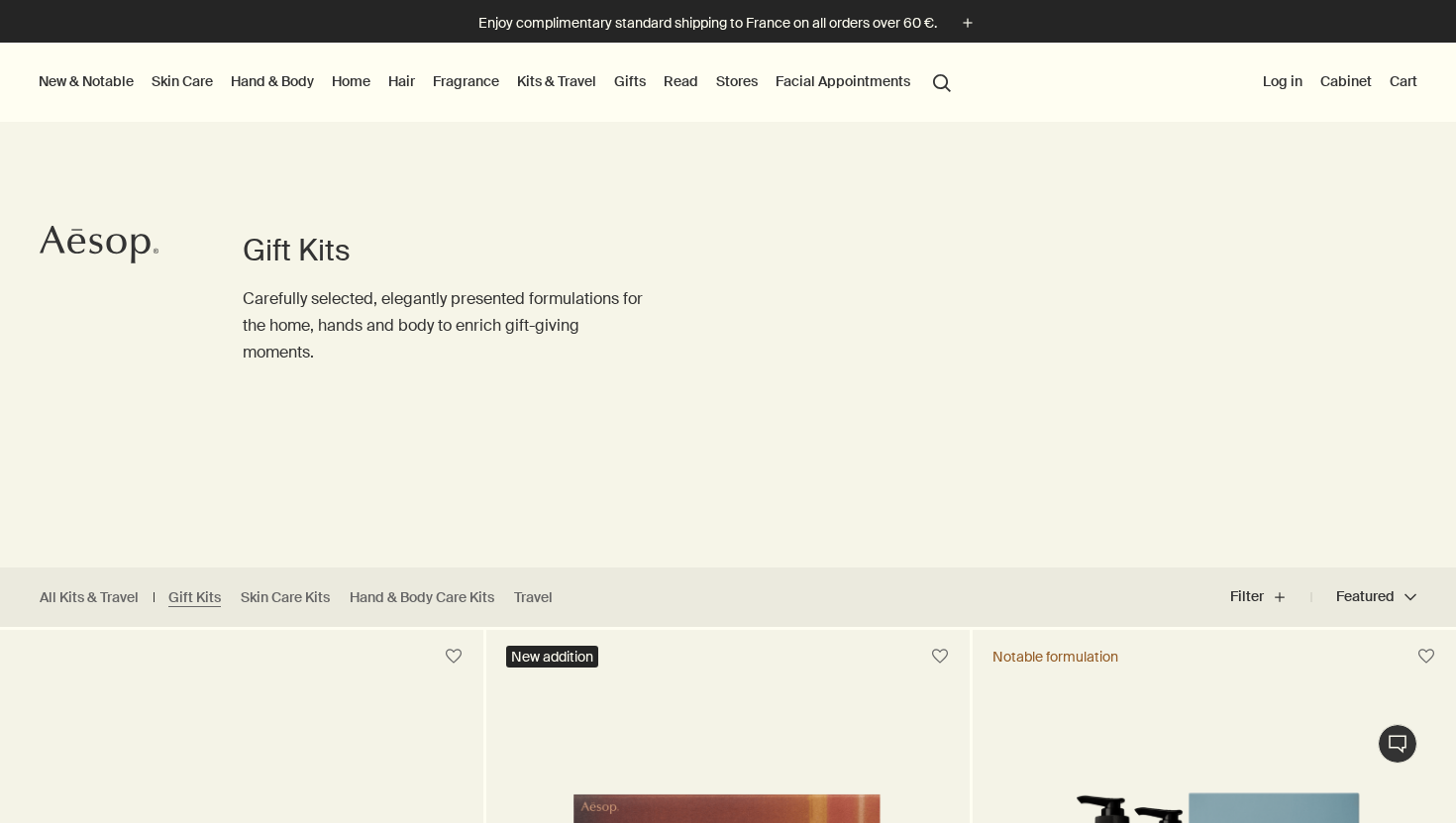 click on "Skin Care" at bounding box center (182, 81) 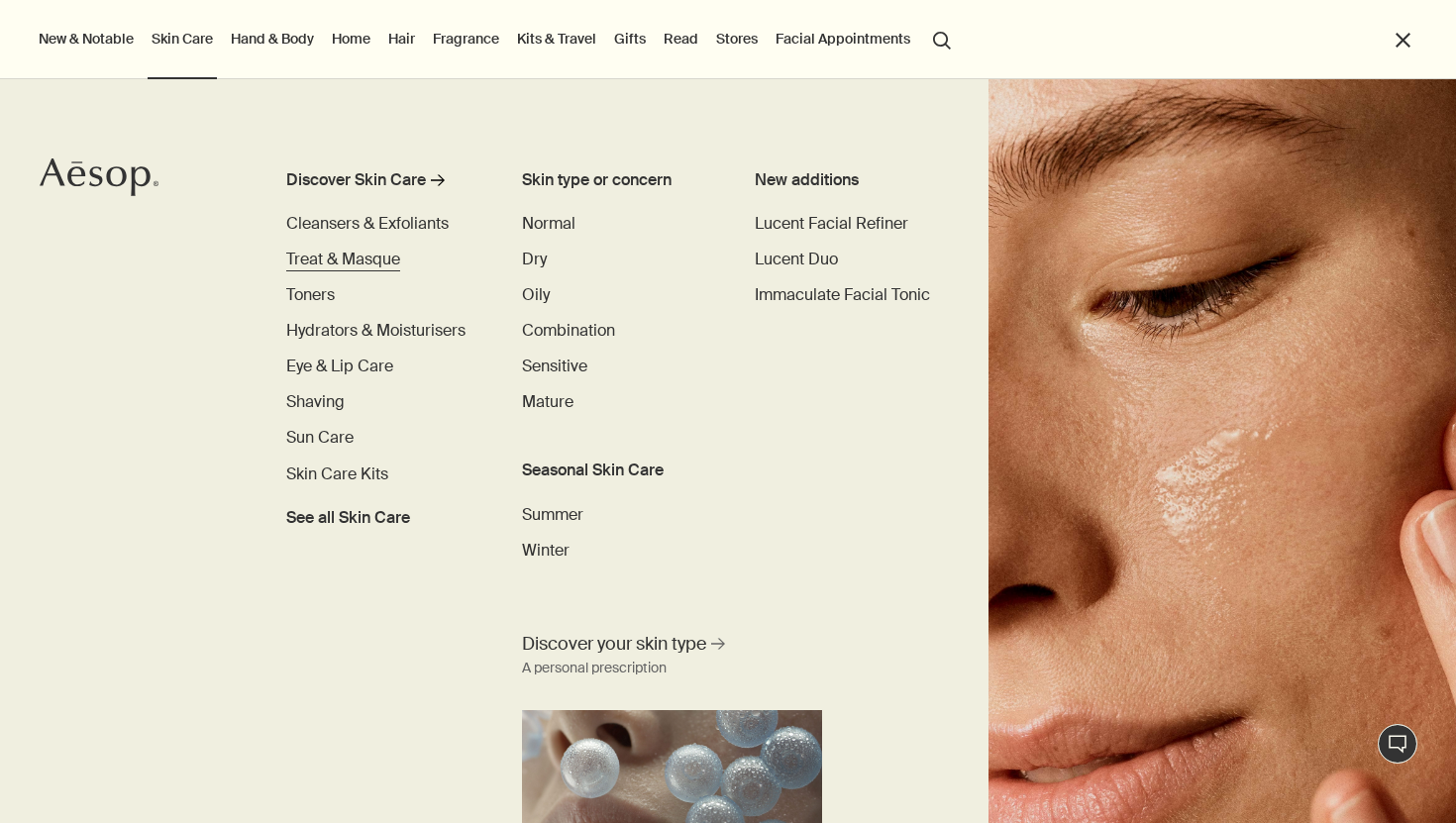 click on "Treat & Masque" at bounding box center (343, 258) 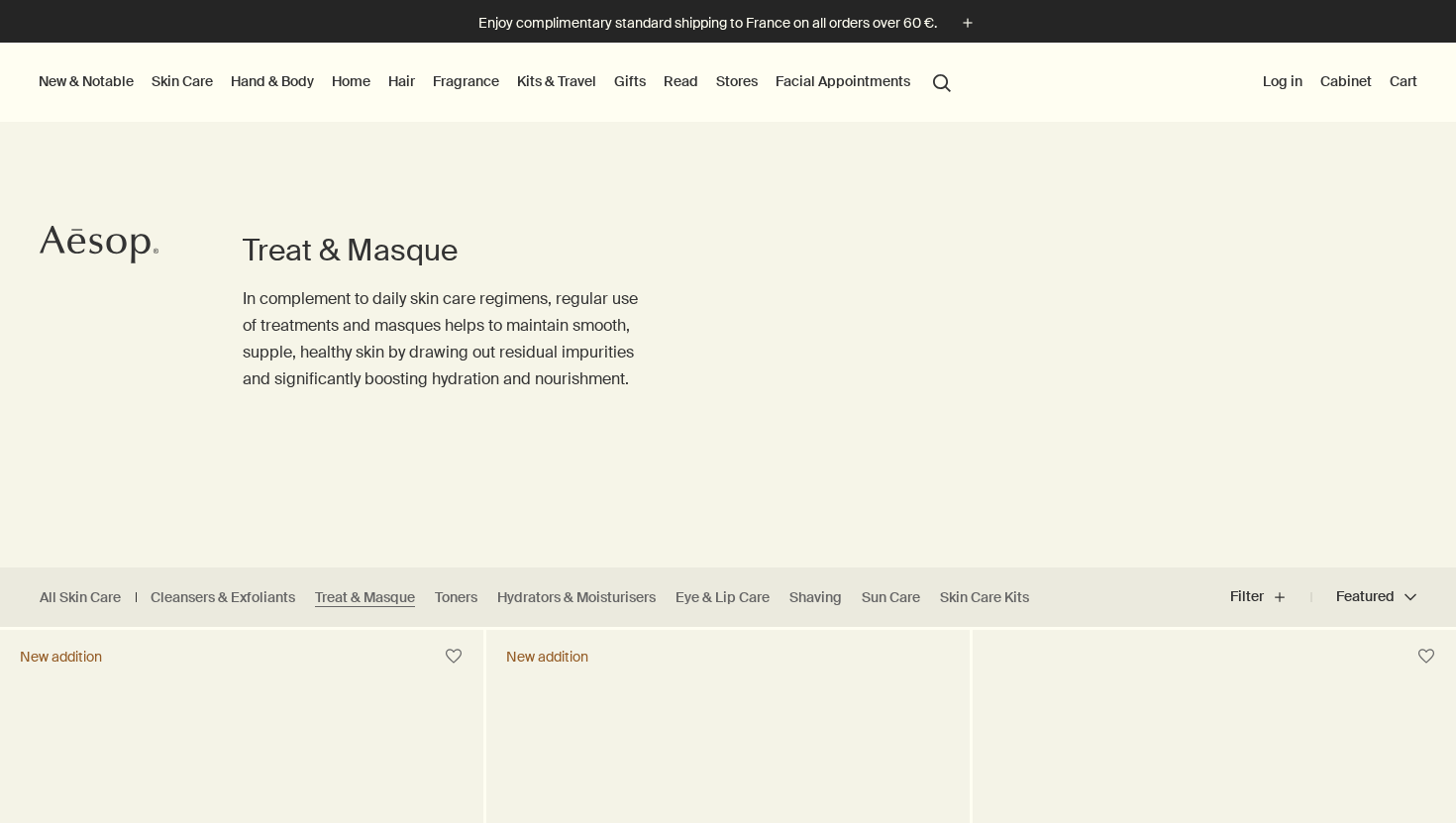 scroll, scrollTop: 0, scrollLeft: 0, axis: both 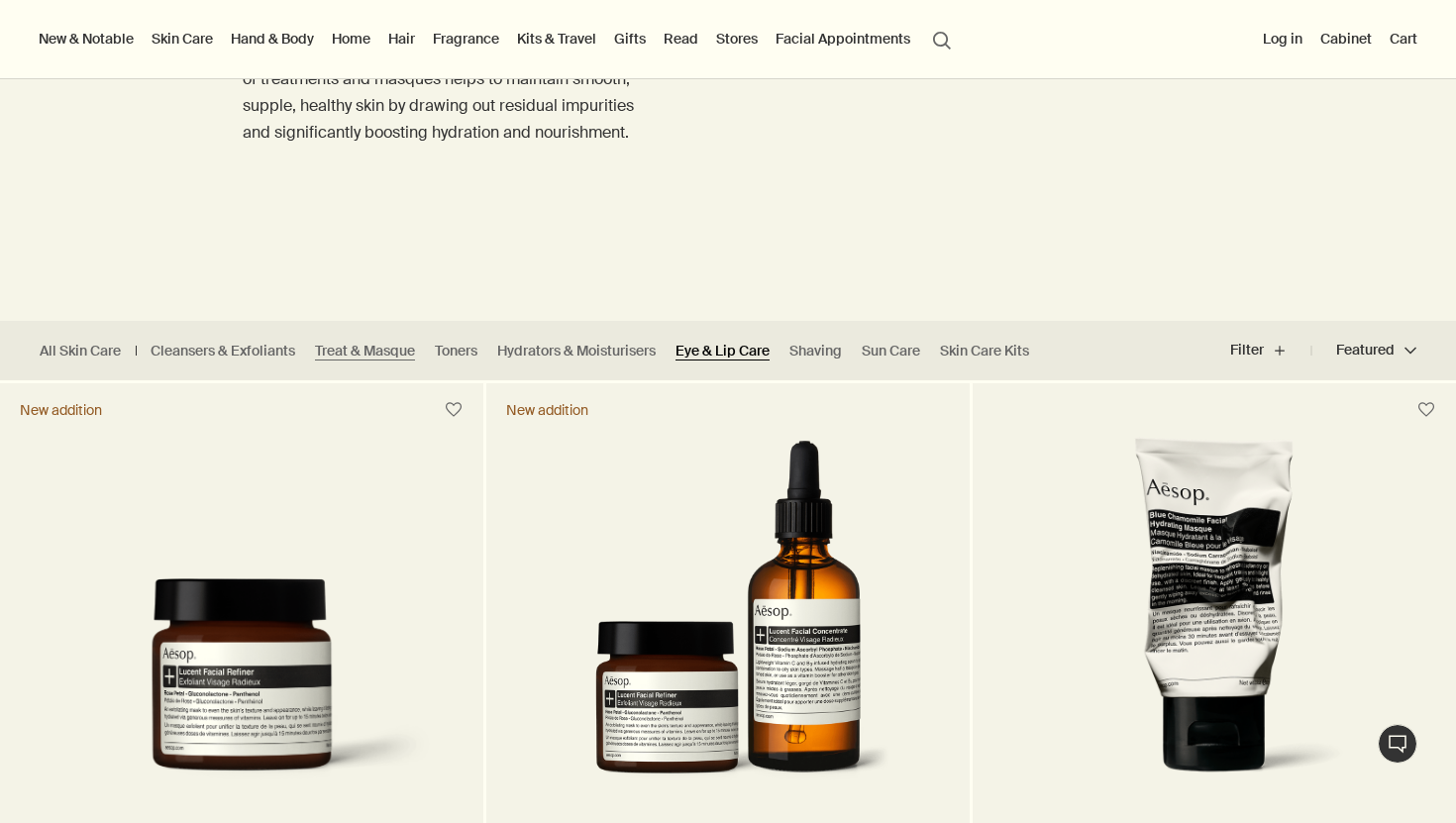click on "Eye & Lip Care" at bounding box center [722, 351] 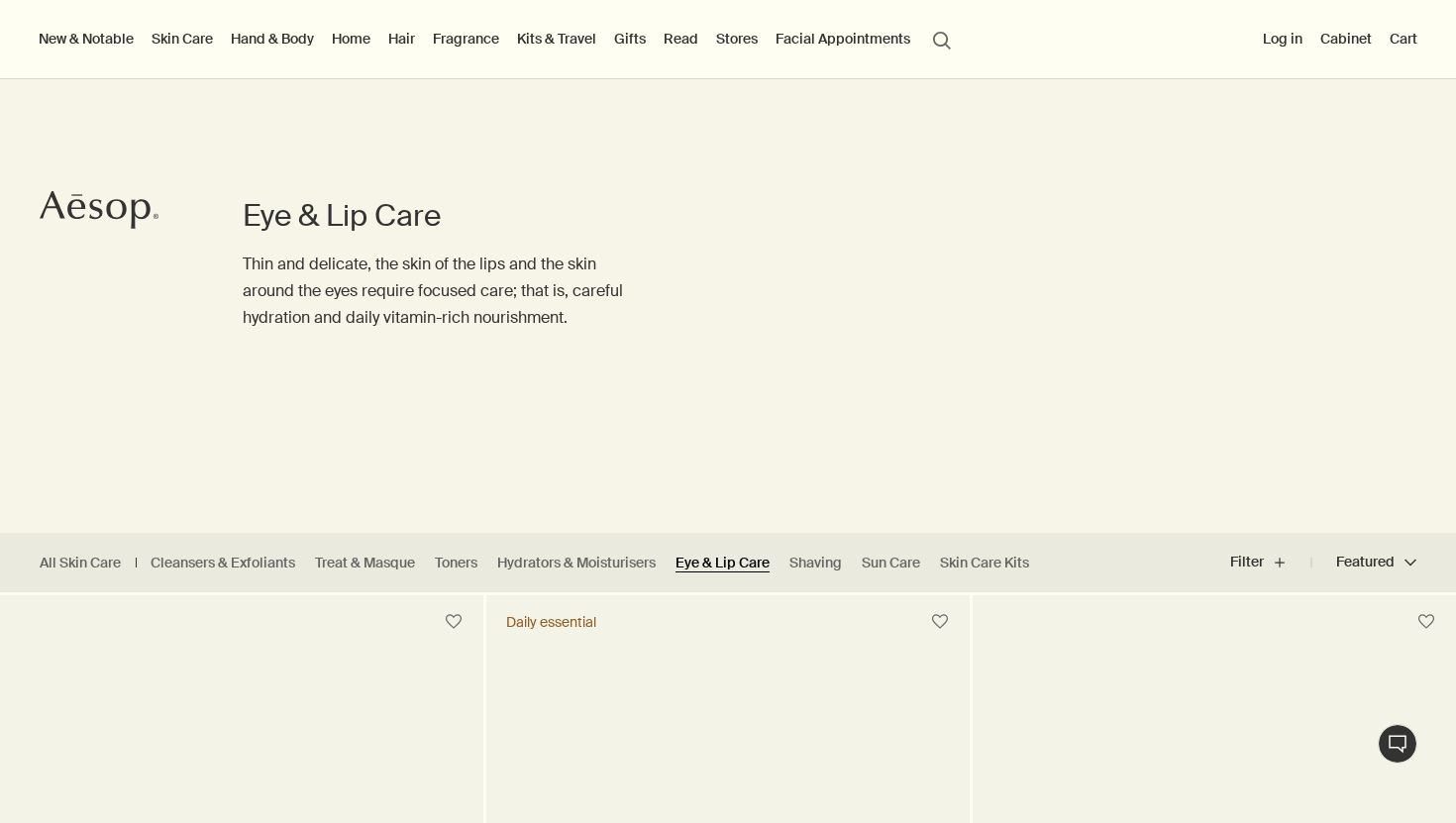 scroll, scrollTop: 0, scrollLeft: 0, axis: both 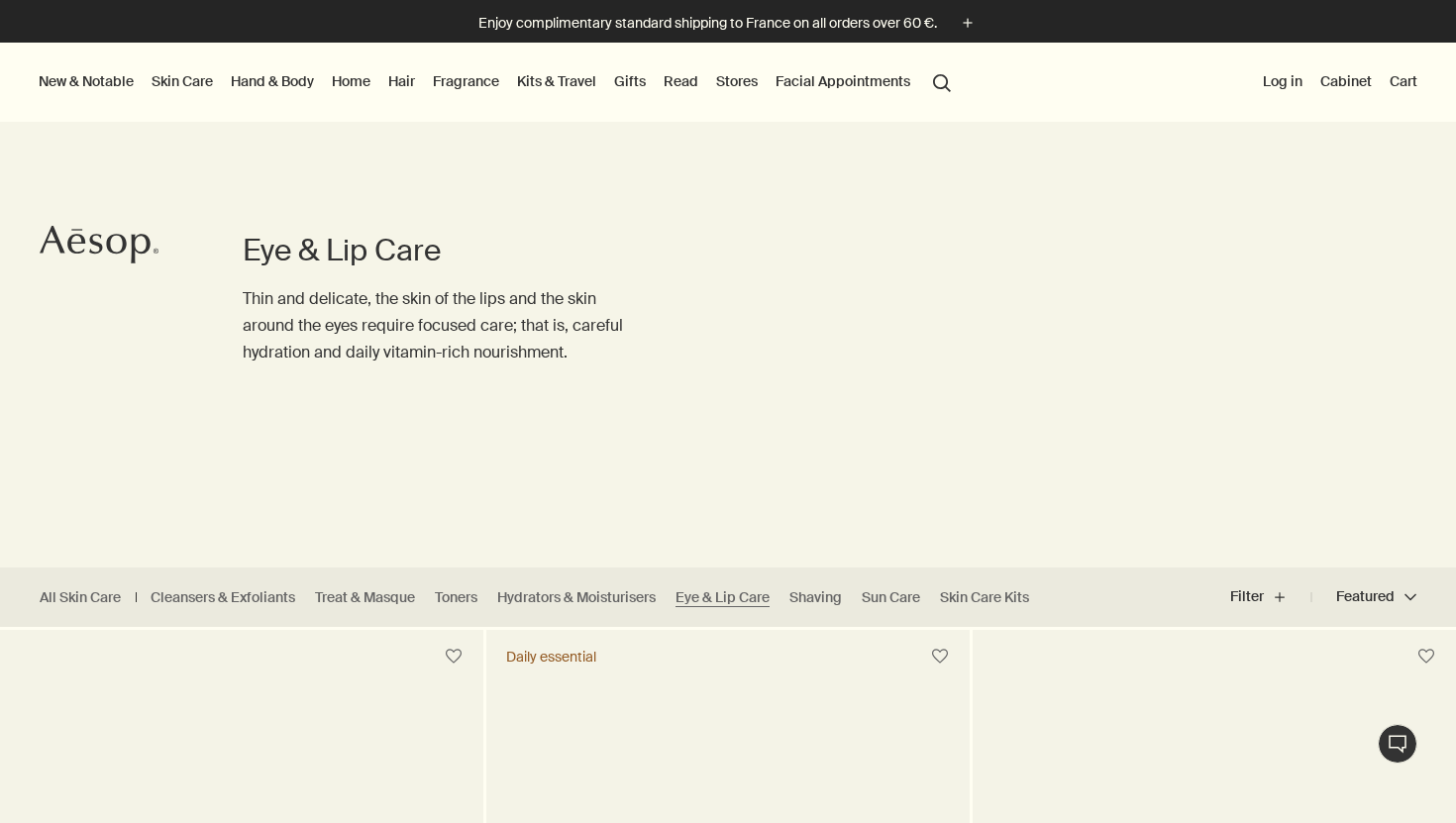 click on "New & Notable" at bounding box center [86, 81] 